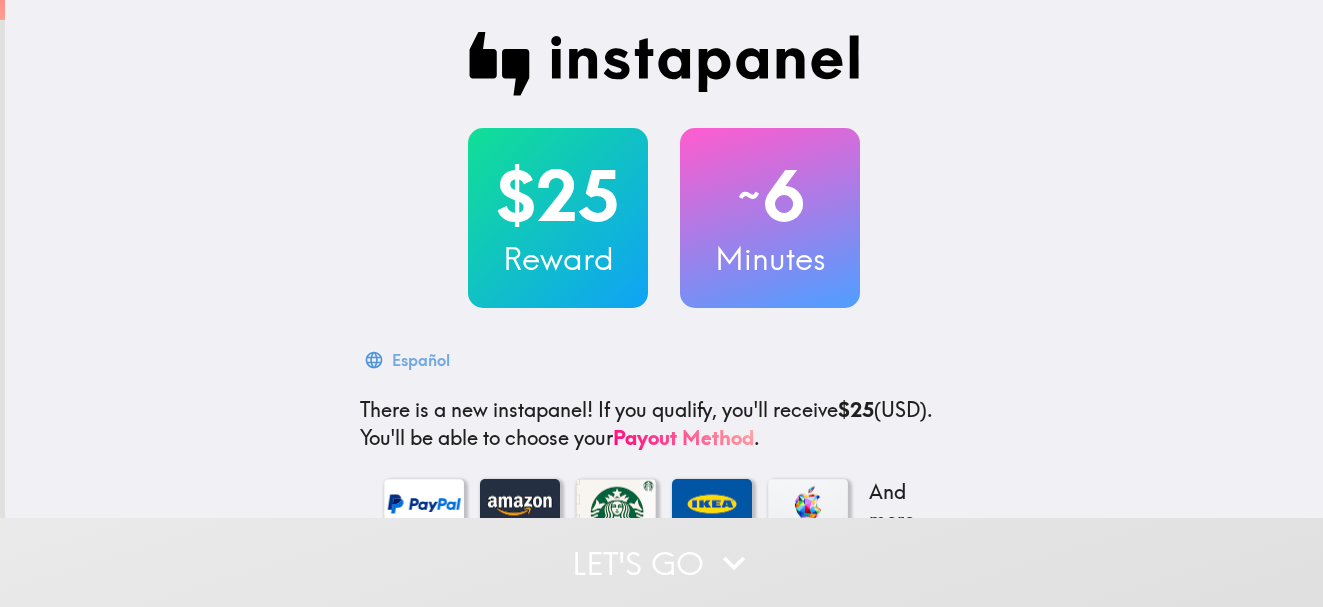 scroll, scrollTop: 0, scrollLeft: 0, axis: both 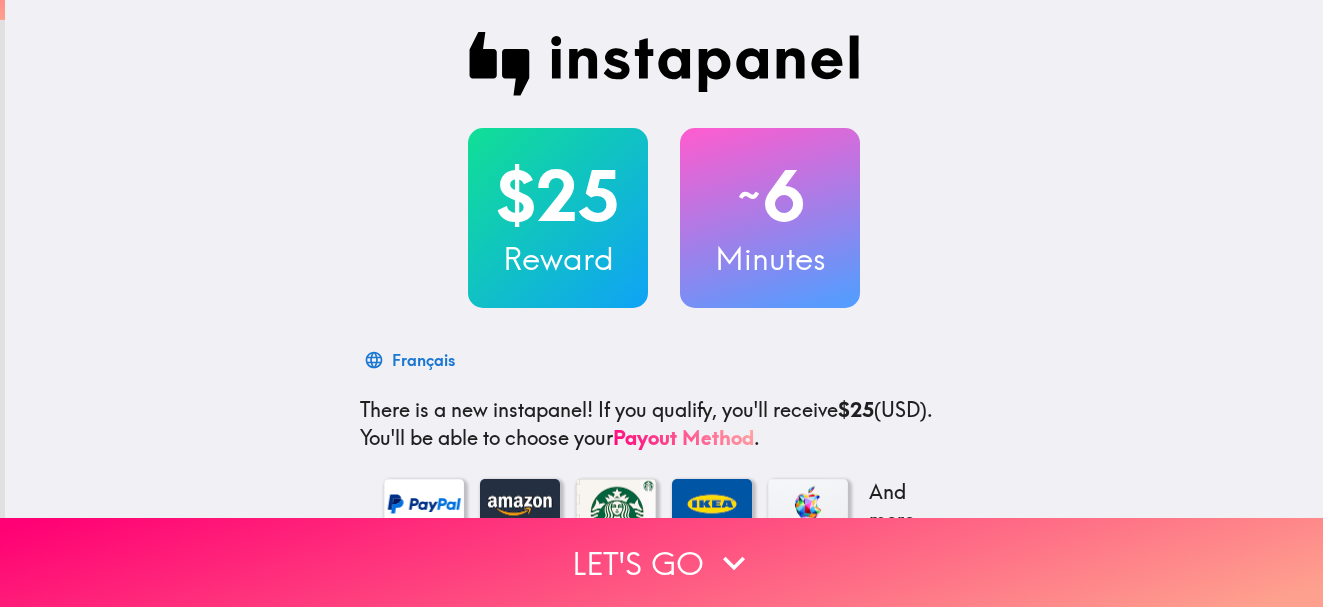 click on "$25" at bounding box center [558, 196] 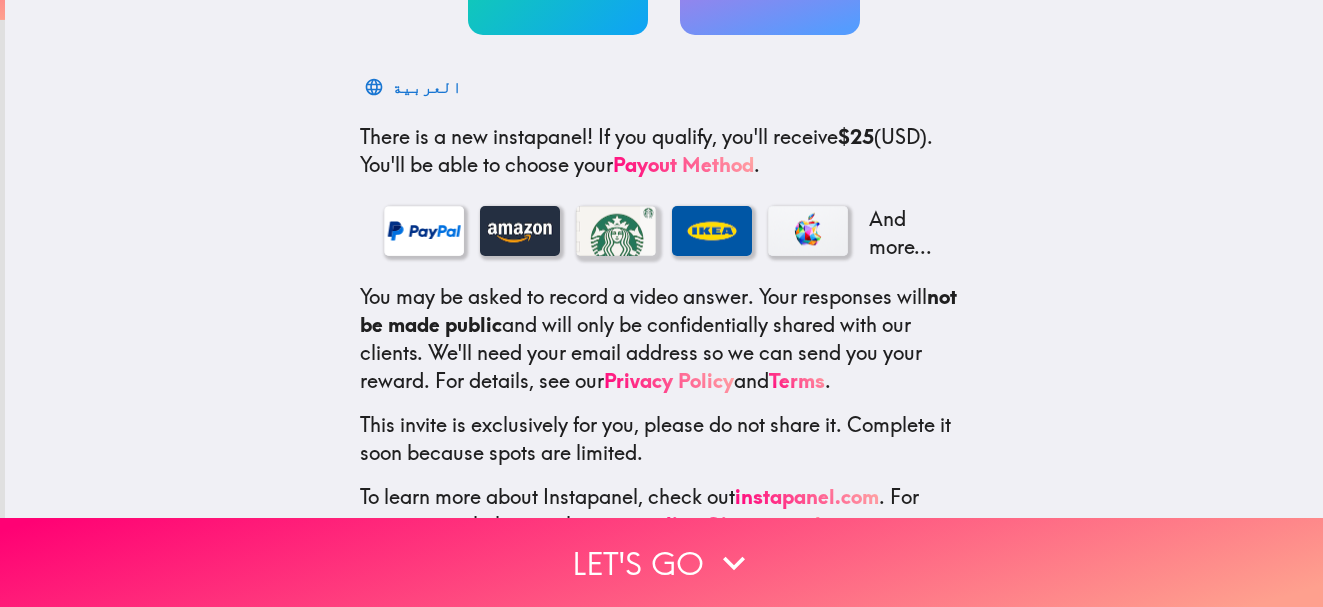 scroll, scrollTop: 343, scrollLeft: 0, axis: vertical 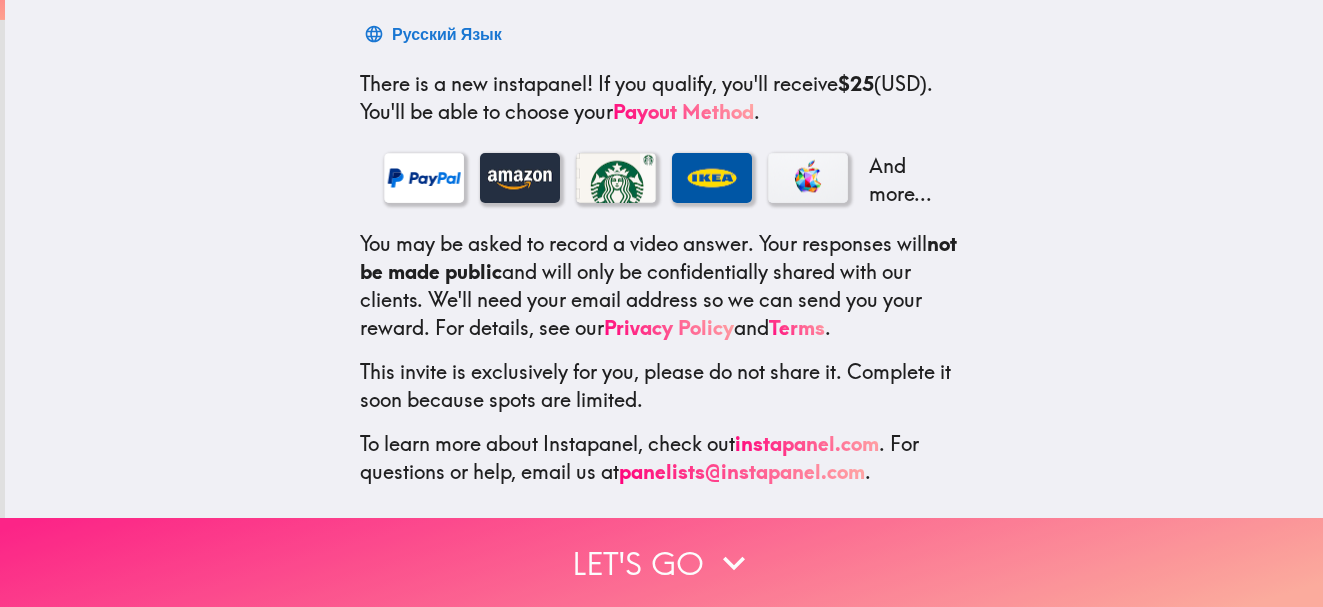 click at bounding box center (734, 563) 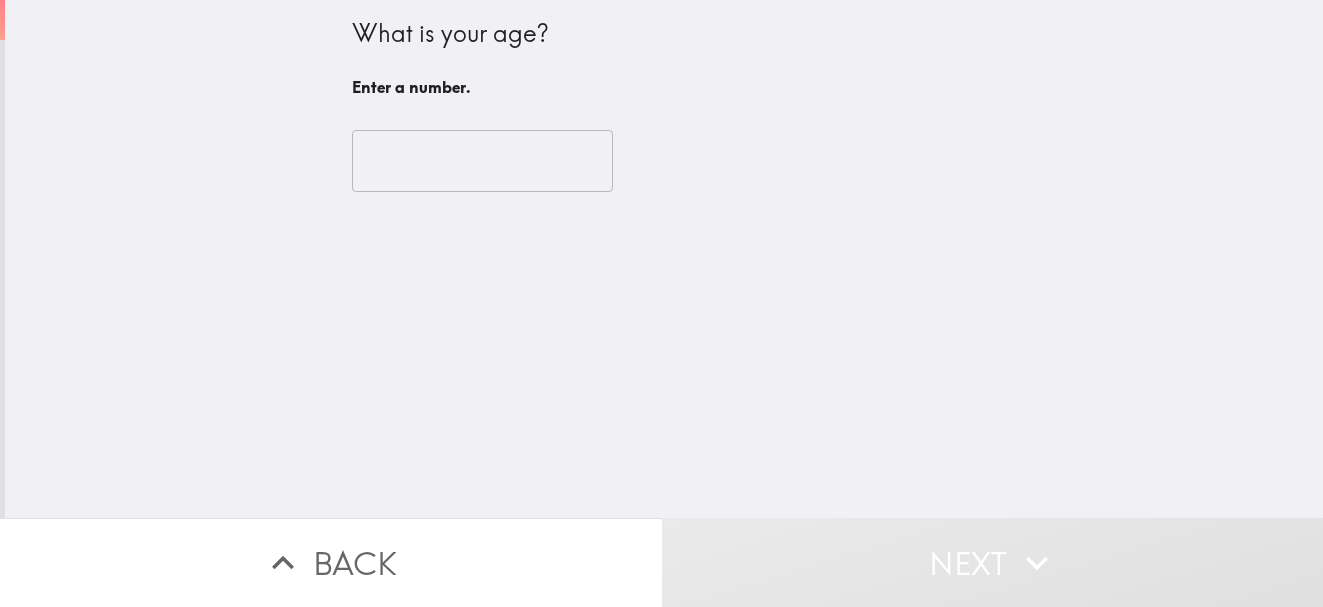 click at bounding box center (482, 161) 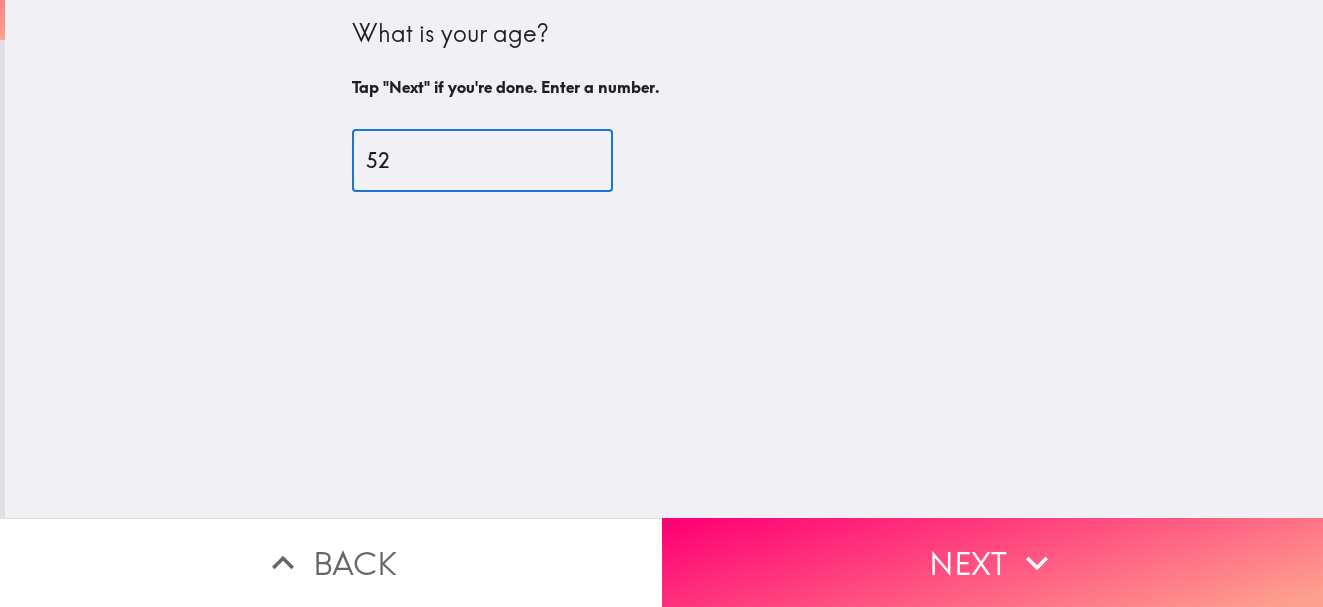 type on "52" 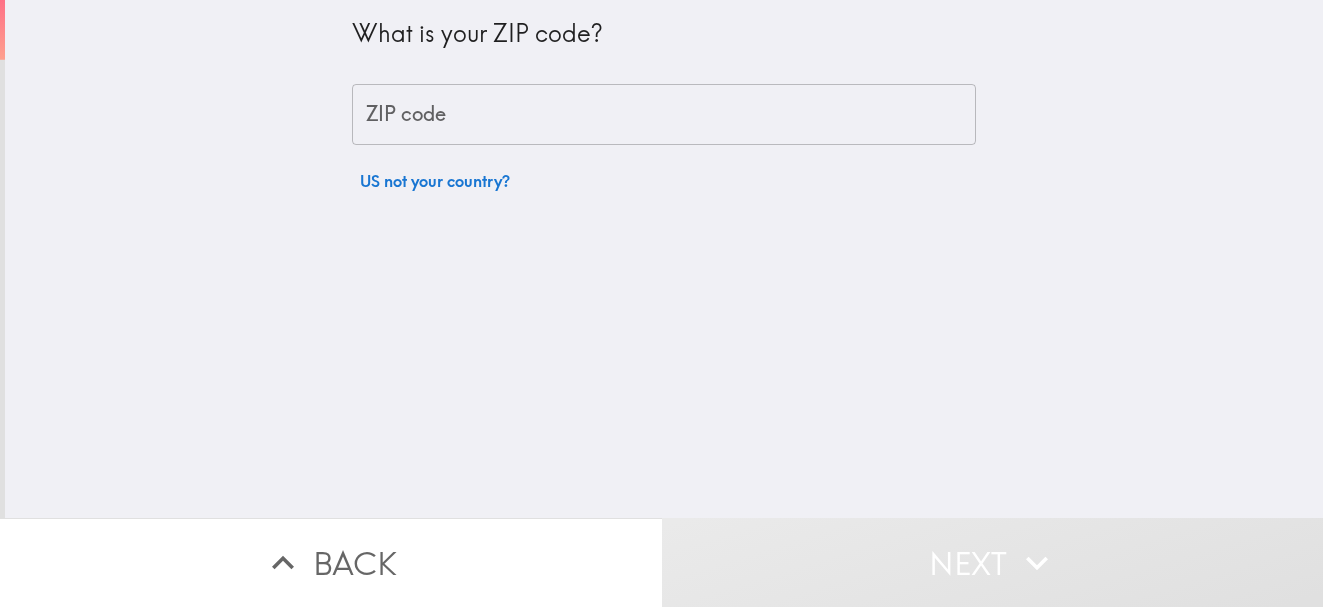 drag, startPoint x: 461, startPoint y: 145, endPoint x: 464, endPoint y: 134, distance: 11.401754 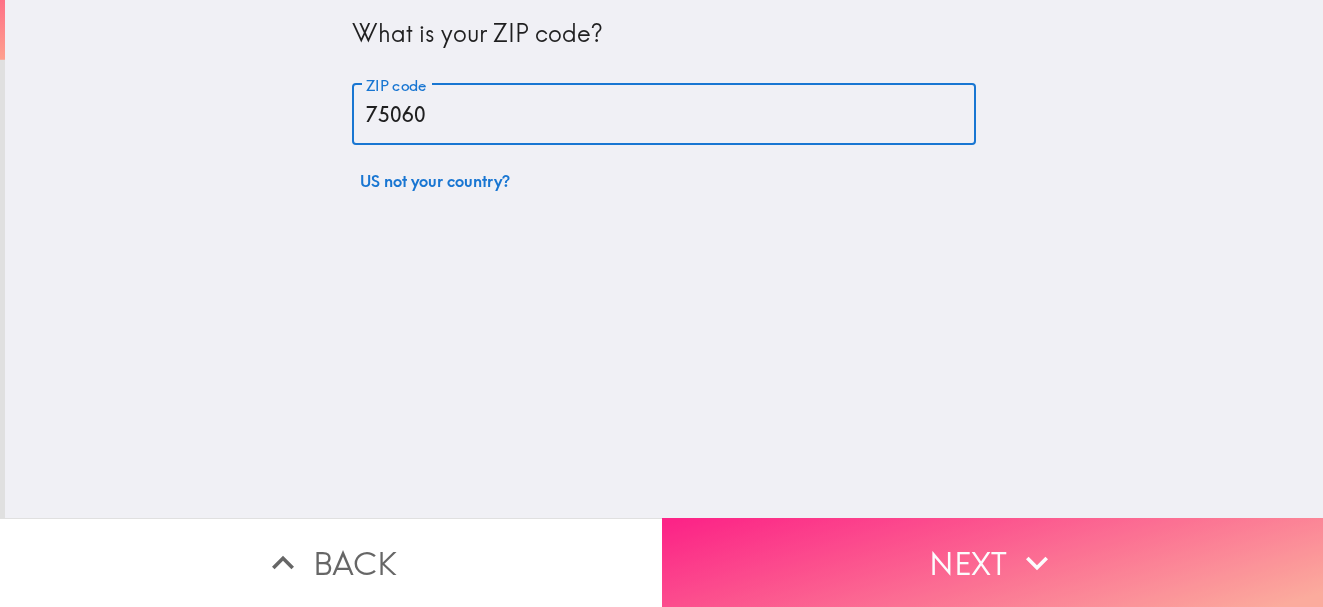 type on "75060" 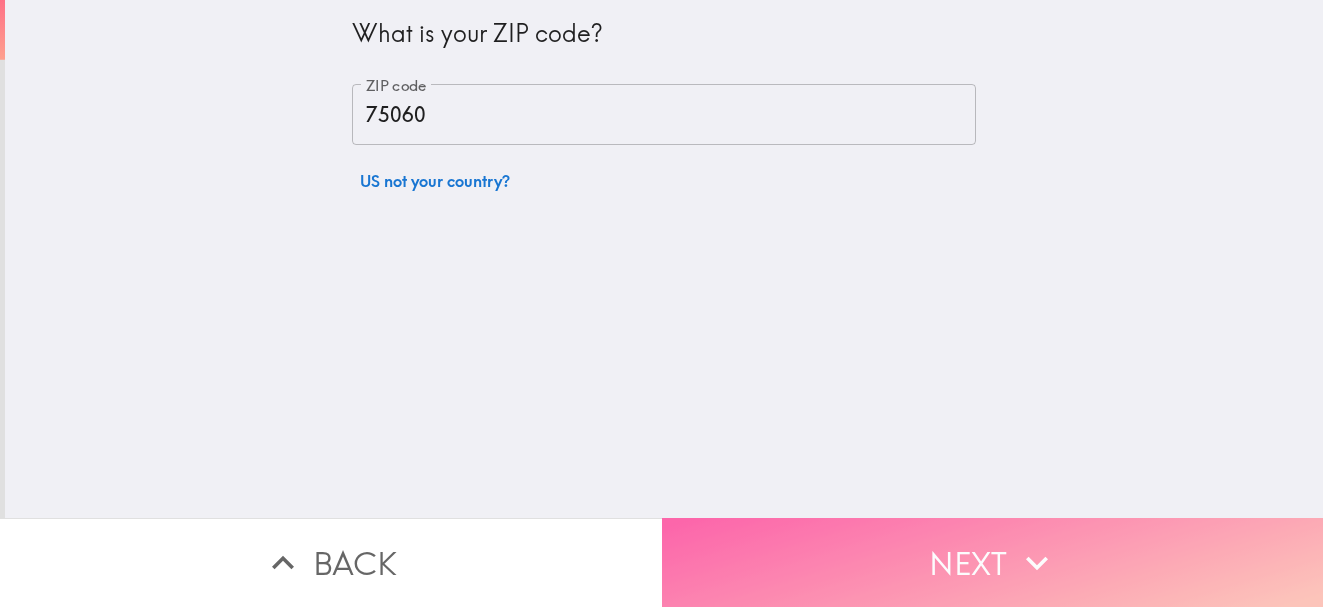 click on "Next" at bounding box center (993, 562) 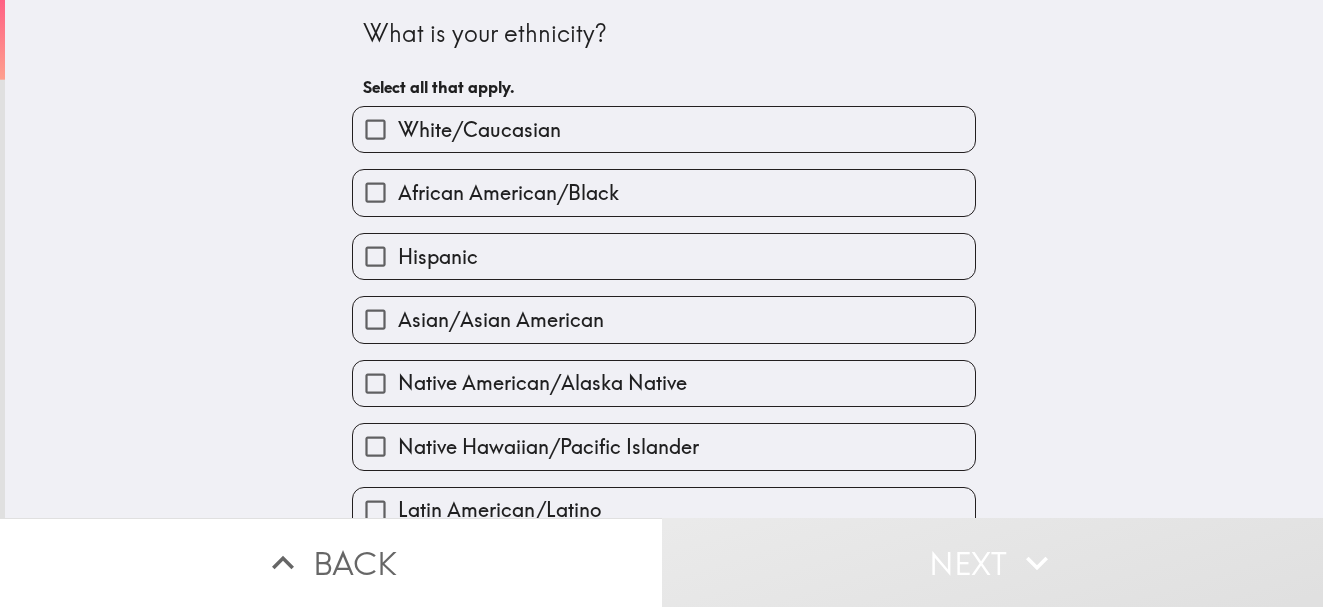 click on "Hispanic" at bounding box center (375, 129) 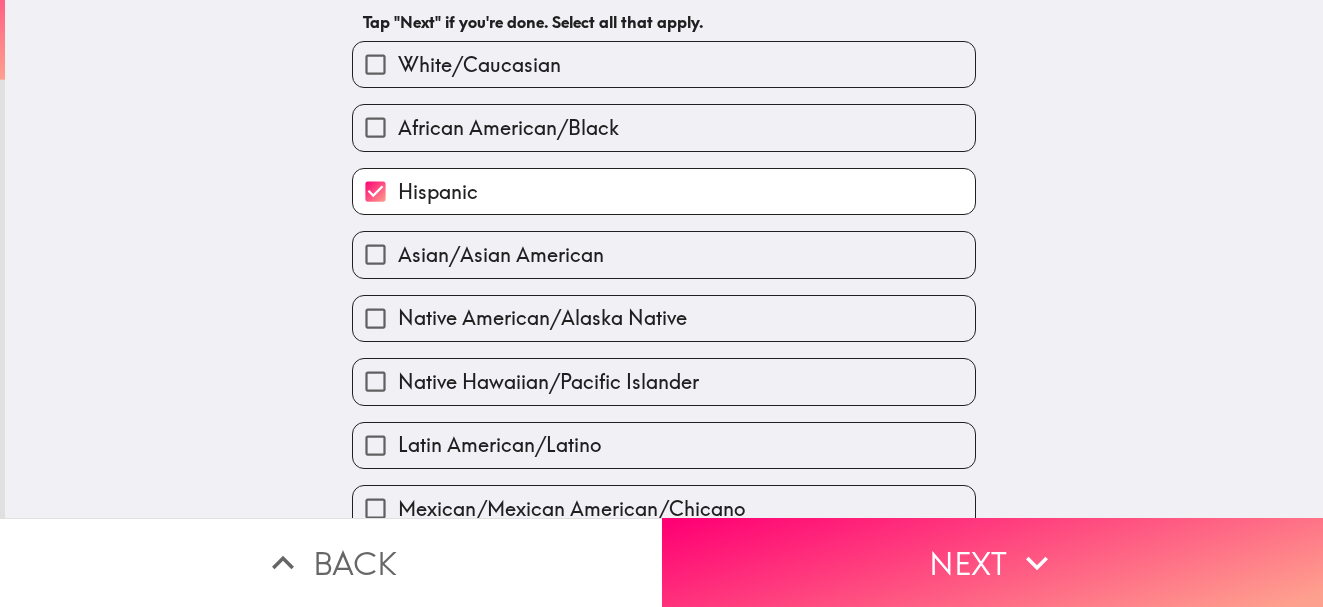 scroll, scrollTop: 100, scrollLeft: 0, axis: vertical 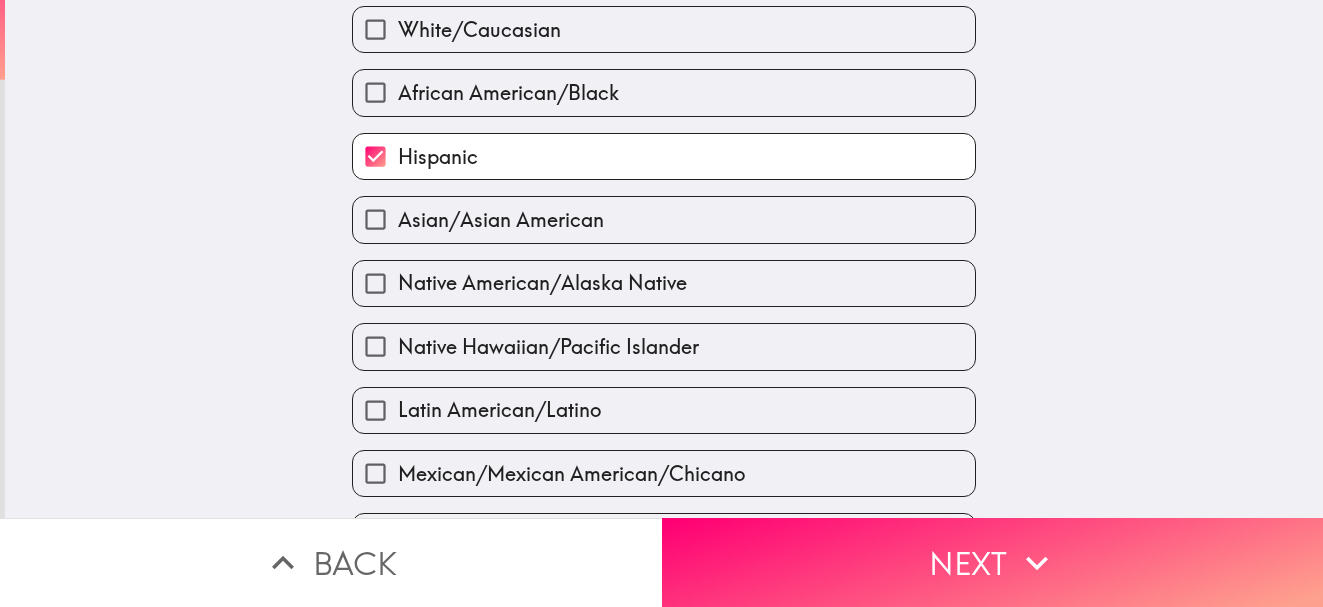 drag, startPoint x: 928, startPoint y: 543, endPoint x: 918, endPoint y: 532, distance: 14.866069 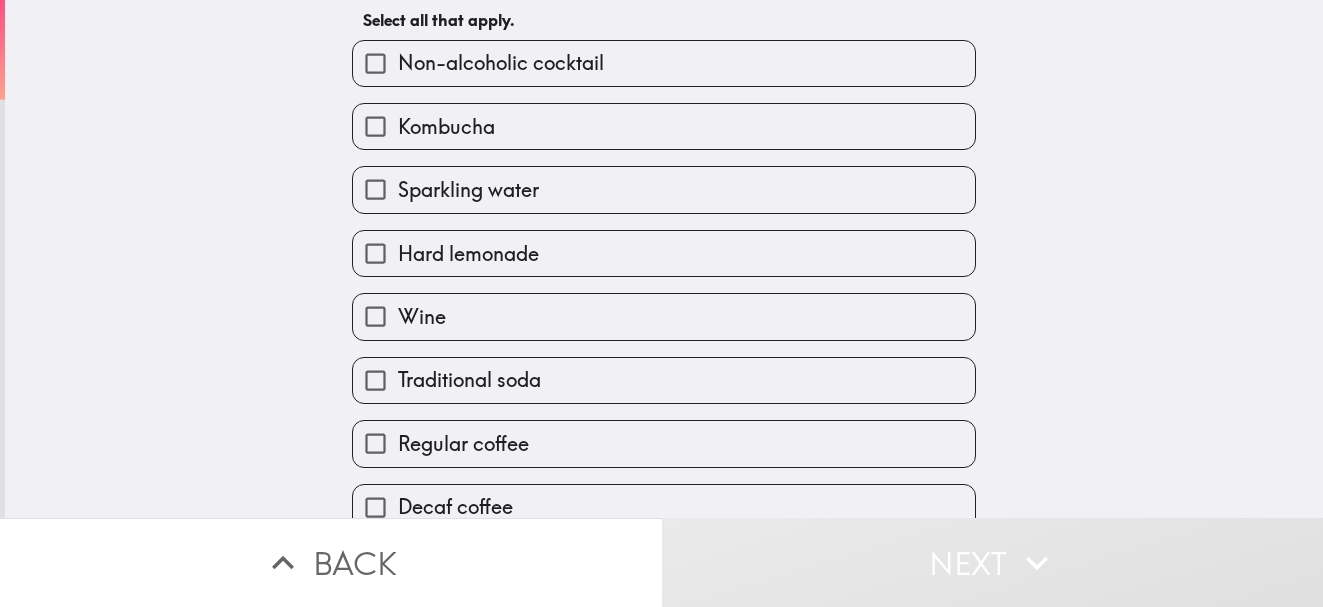 scroll, scrollTop: 46, scrollLeft: 0, axis: vertical 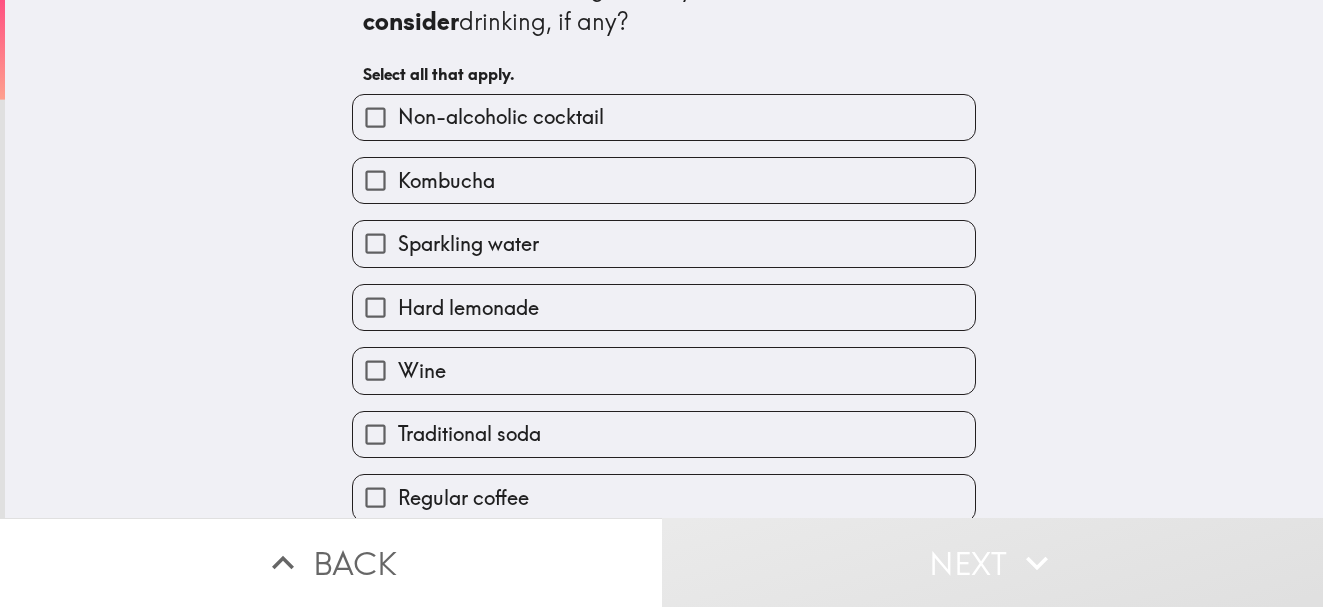 click on "Kombucha" at bounding box center (375, 117) 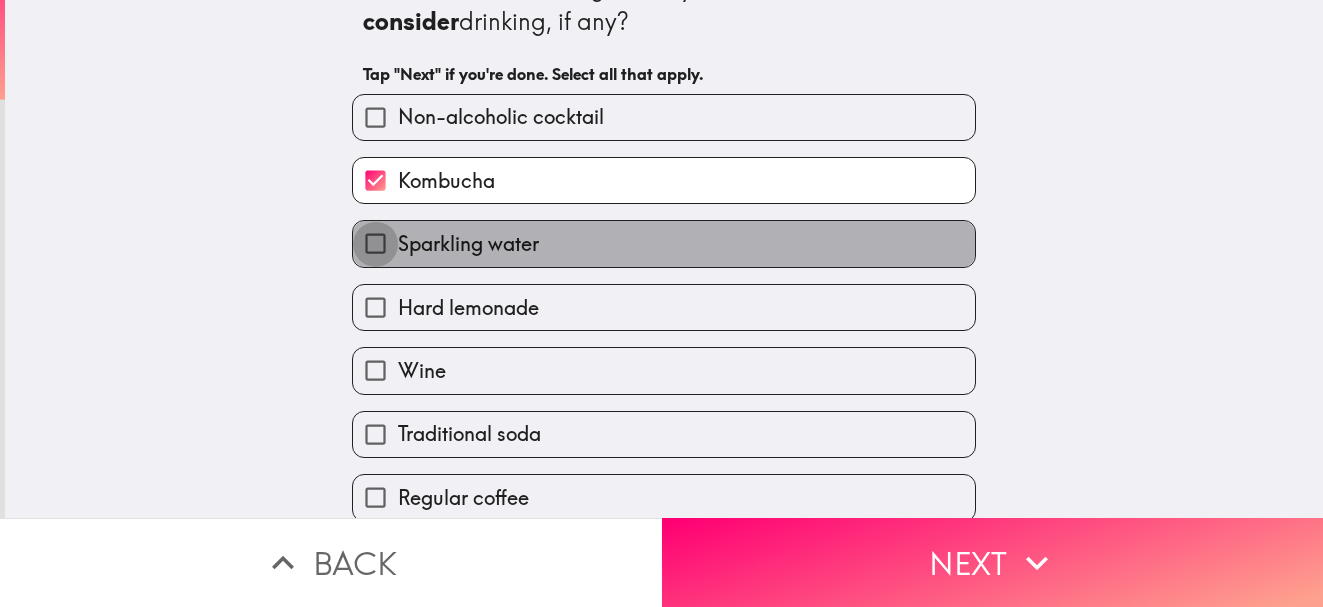 click on "Sparkling water" at bounding box center [375, 117] 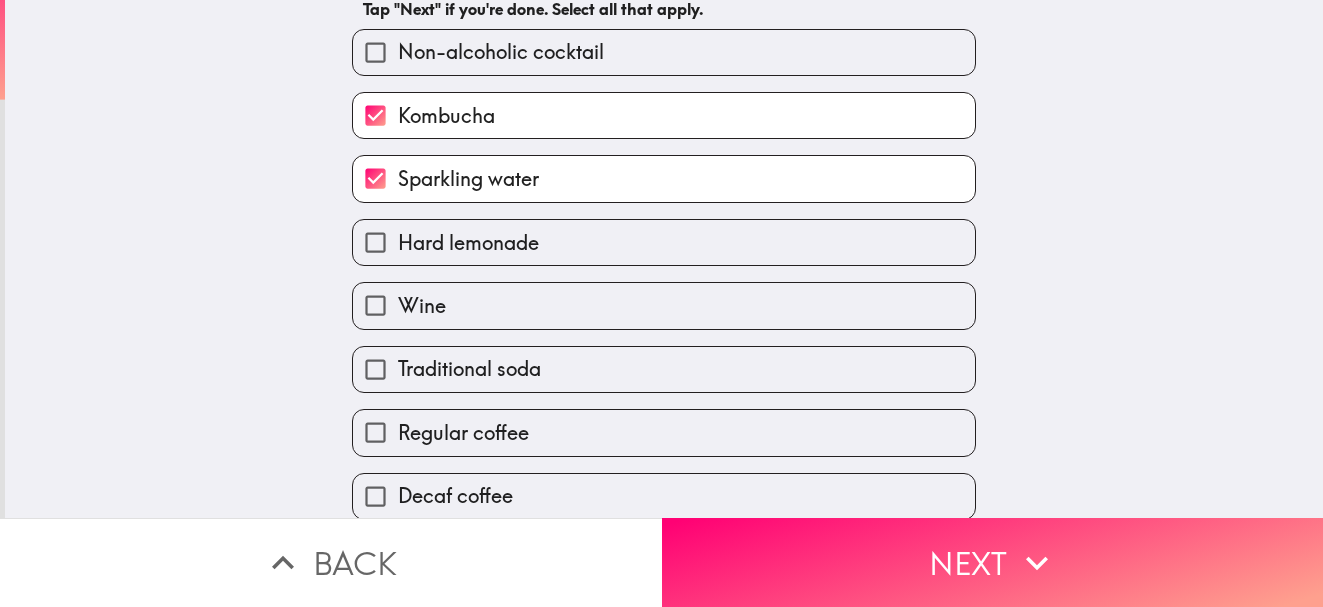 scroll, scrollTop: 146, scrollLeft: 0, axis: vertical 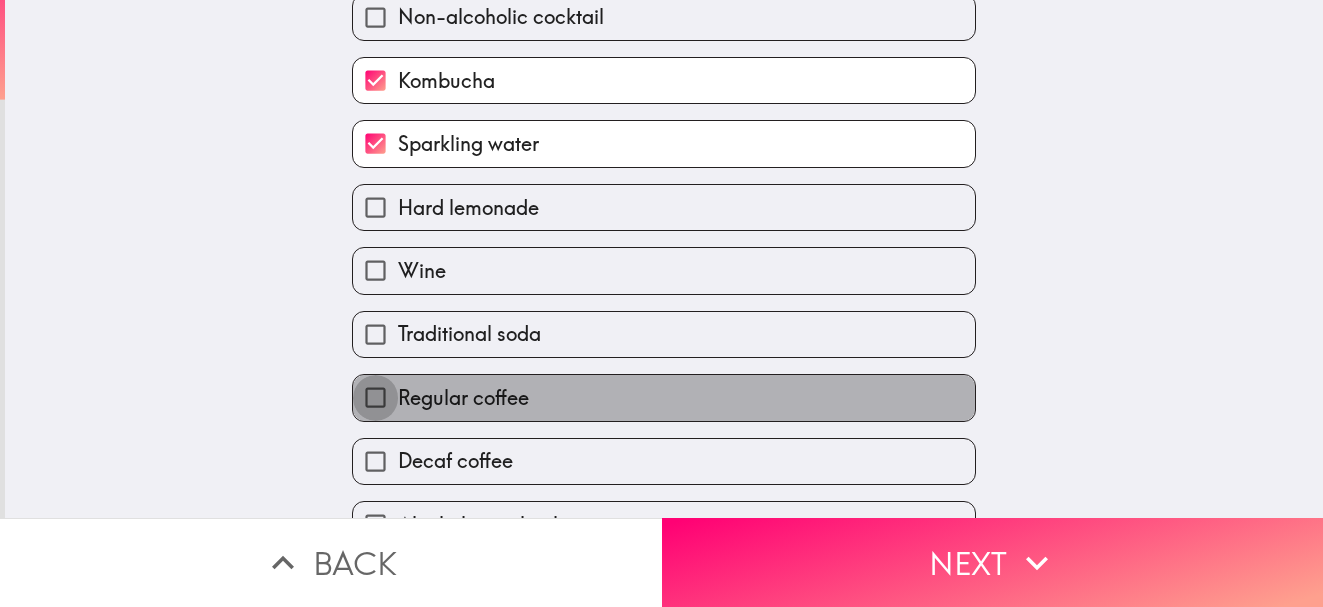 click on "Regular coffee" at bounding box center [375, 17] 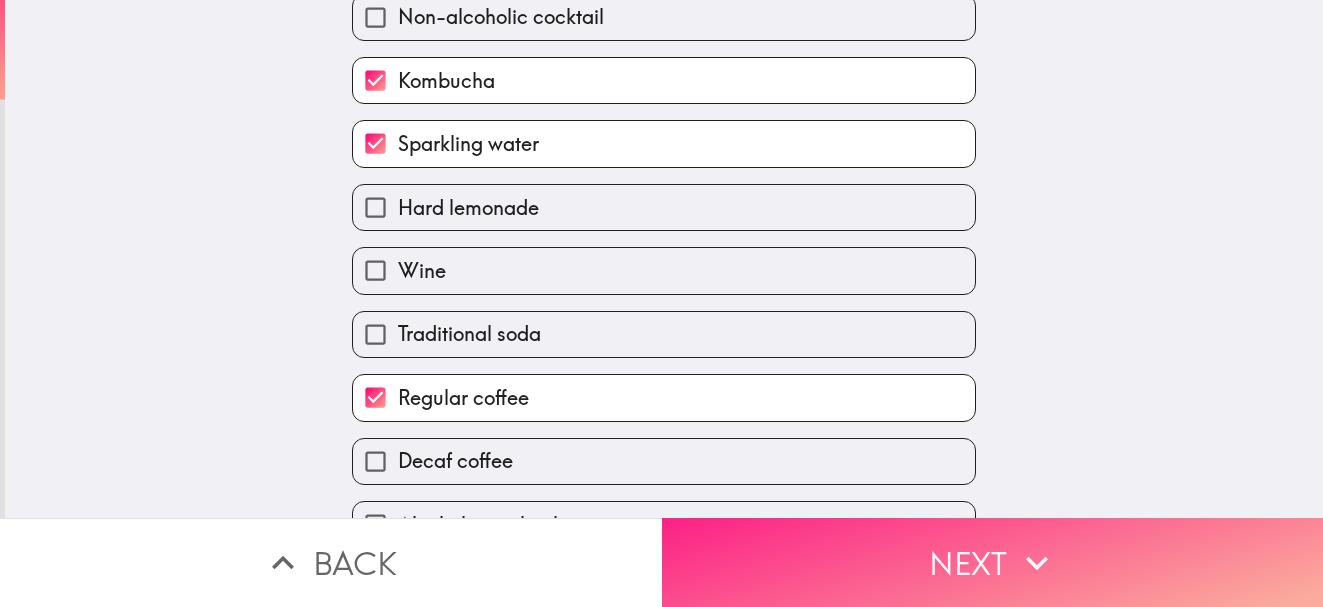 click on "Next" at bounding box center (993, 562) 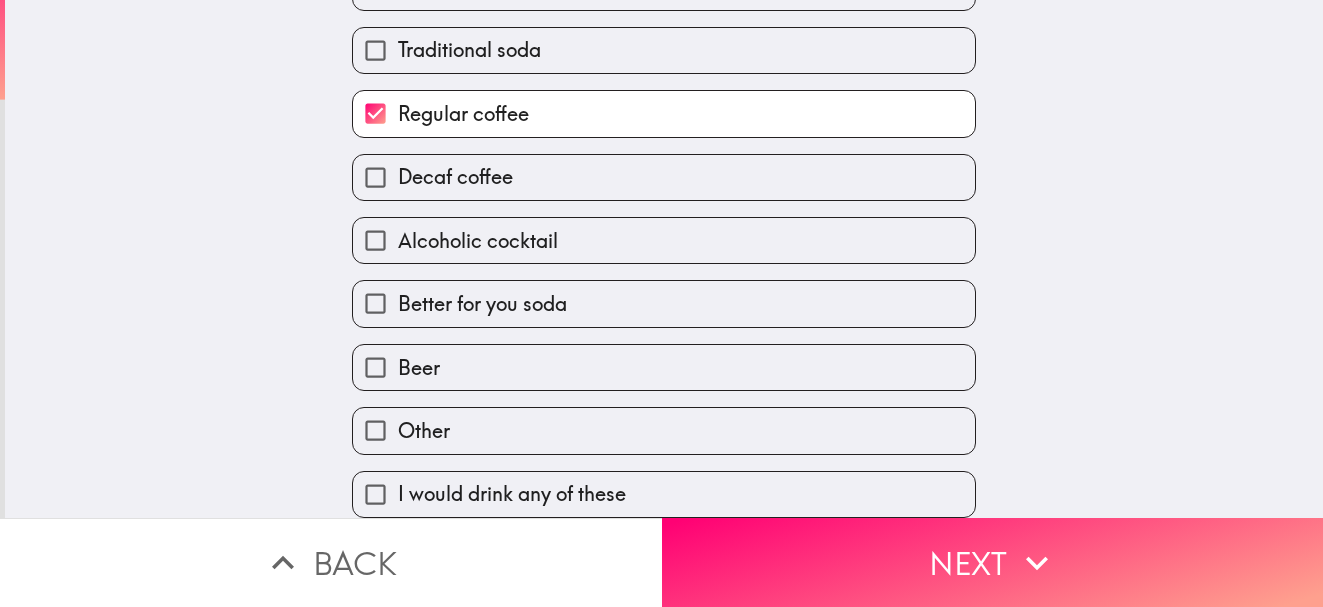 scroll, scrollTop: 0, scrollLeft: 0, axis: both 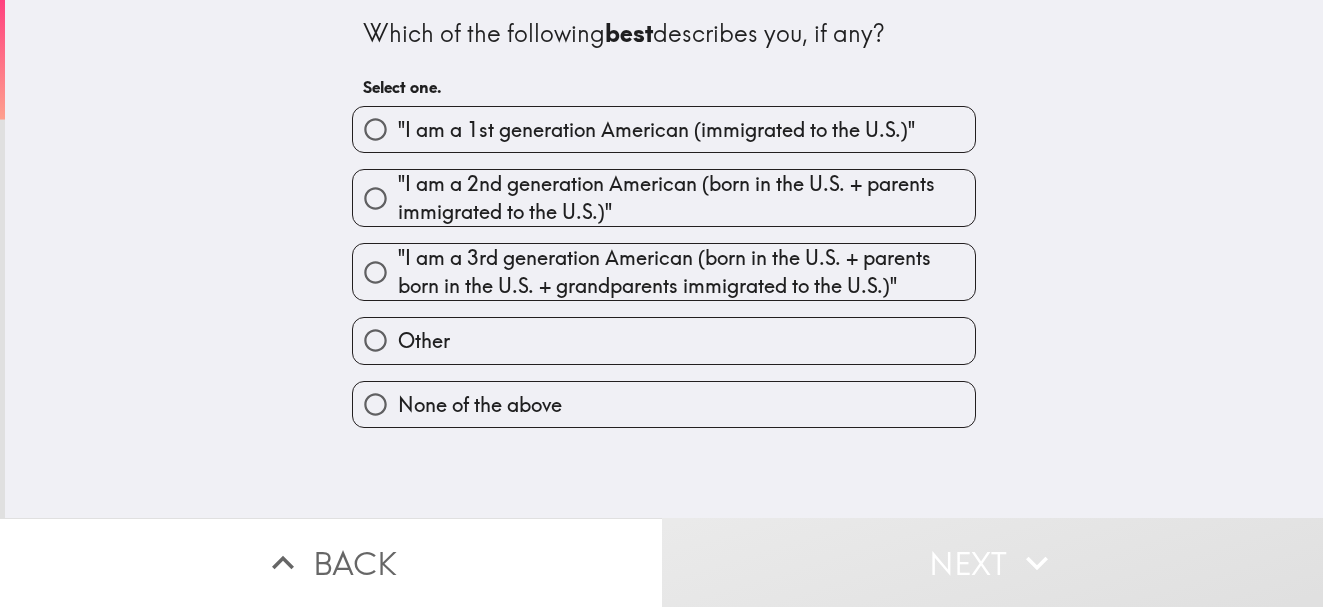 click on ""I am a 1st generation American (immigrated to the U.S.)"" at bounding box center [375, 129] 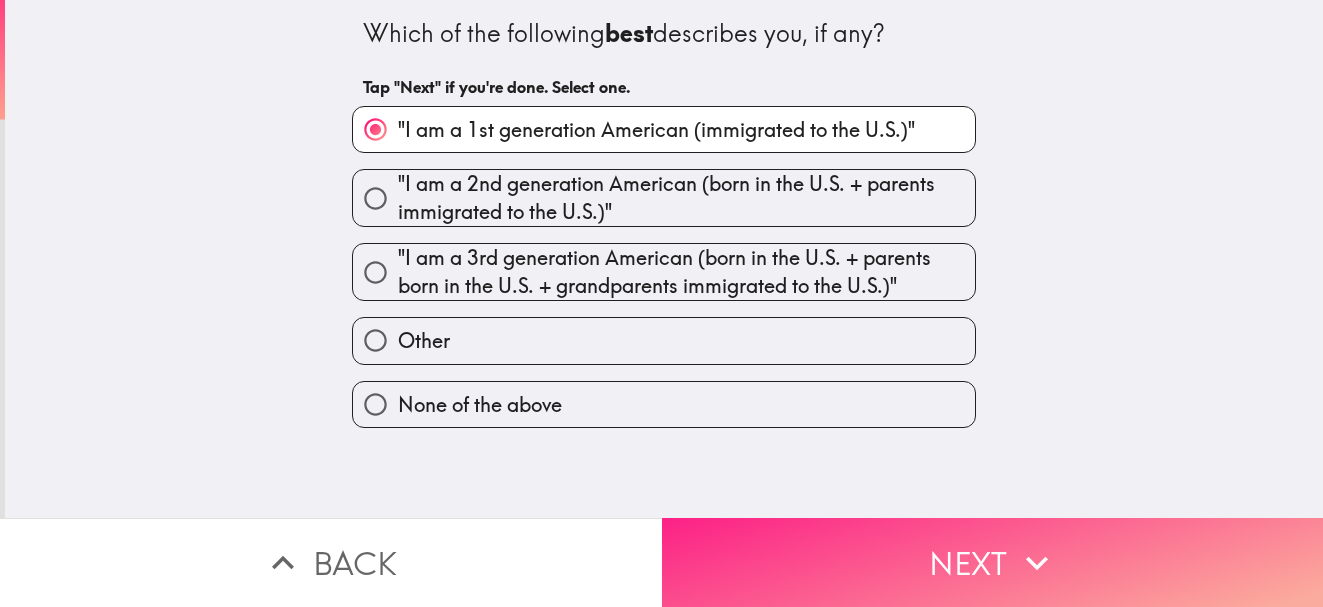 click at bounding box center (1037, 563) 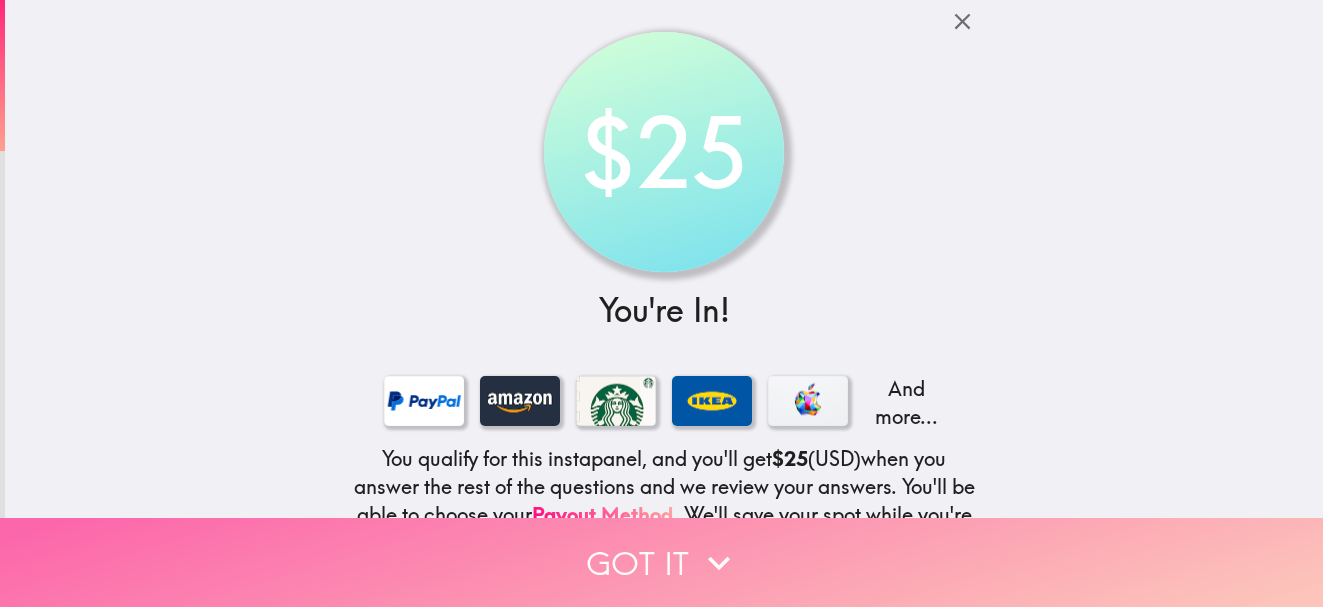 click on "Got it" at bounding box center [661, 562] 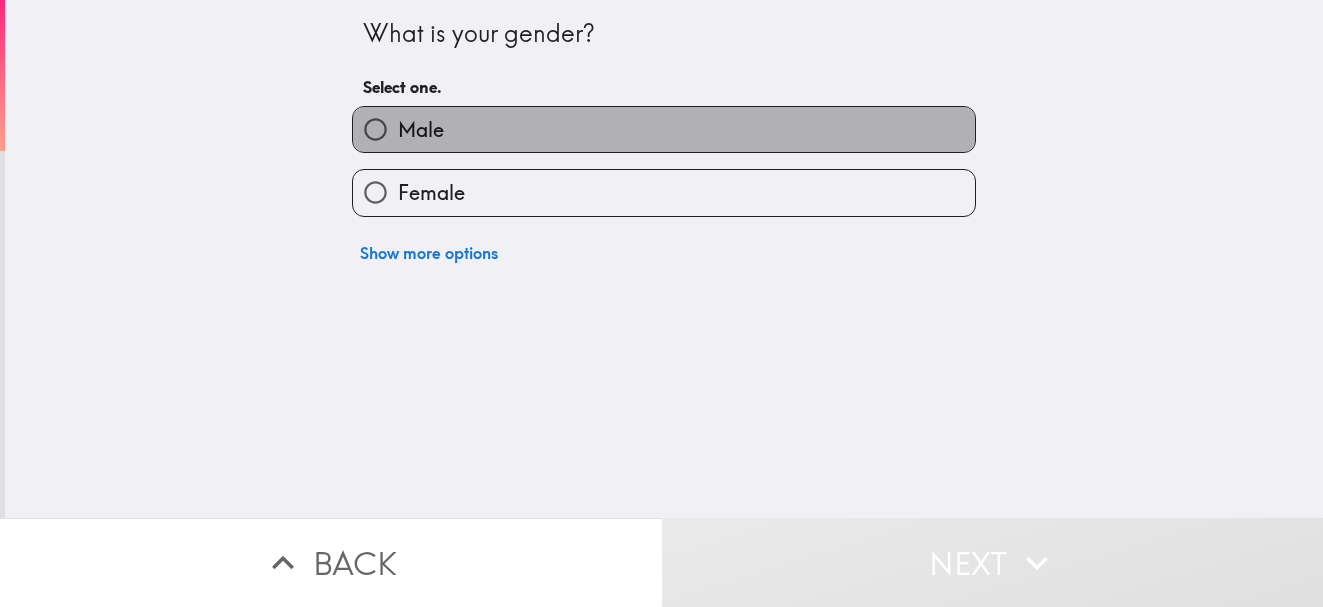 click on "Male" at bounding box center [421, 130] 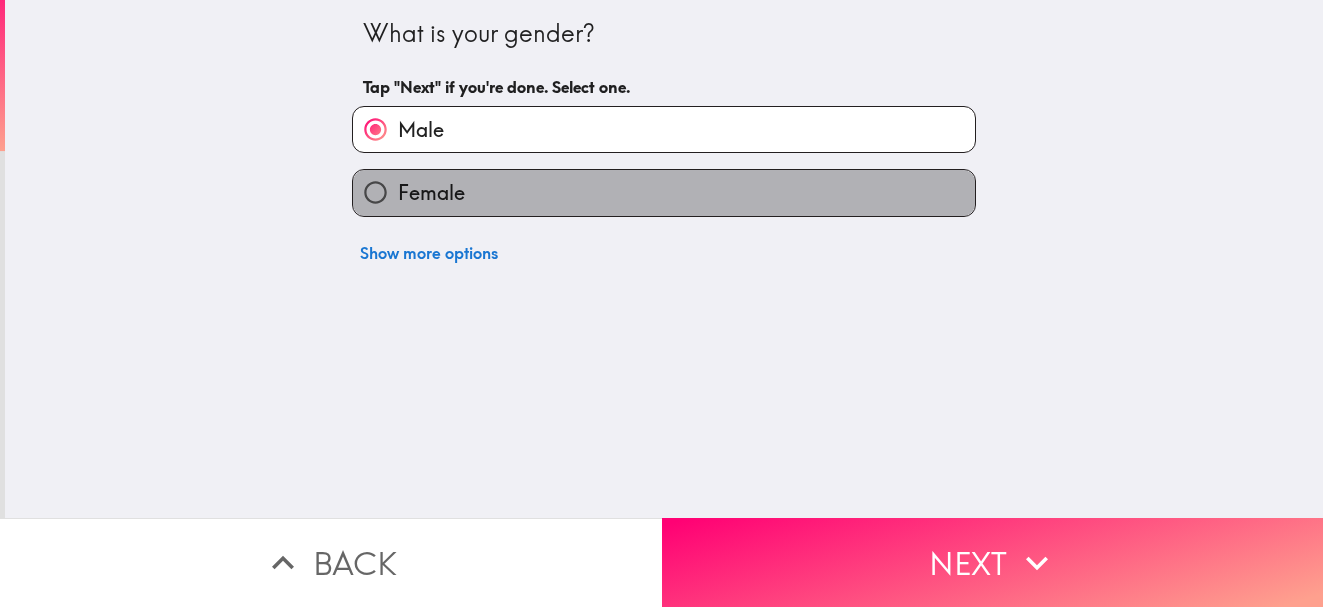 click on "Female" at bounding box center (431, 193) 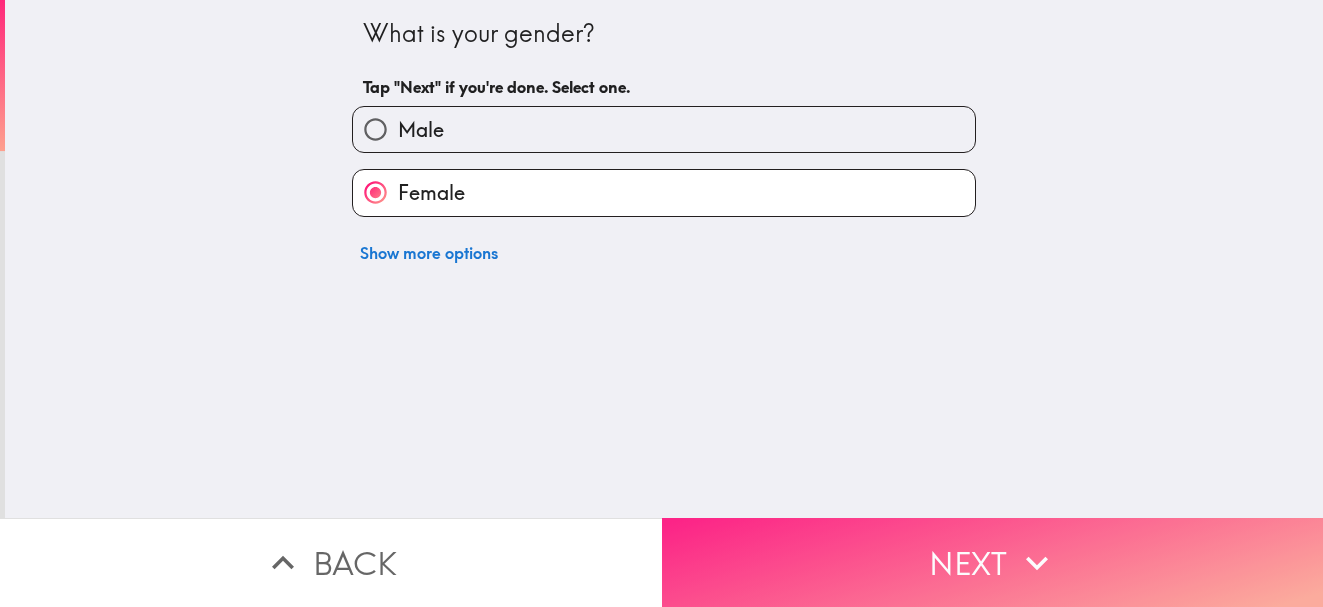 click on "Next" at bounding box center (993, 562) 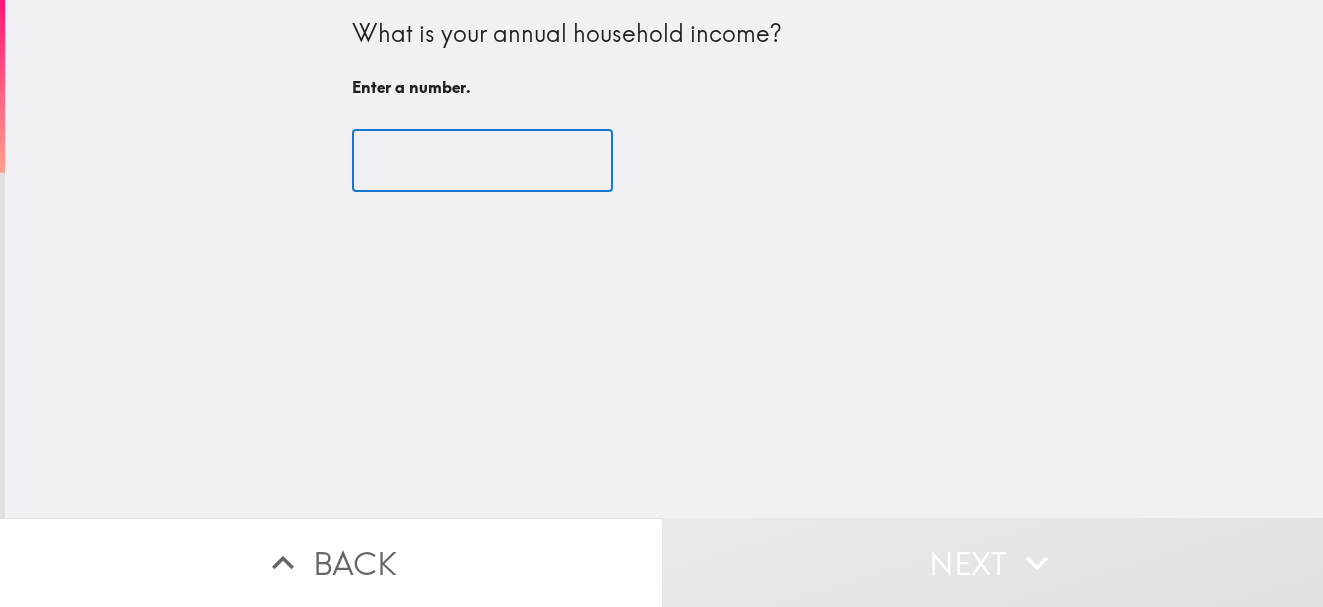 click at bounding box center (482, 161) 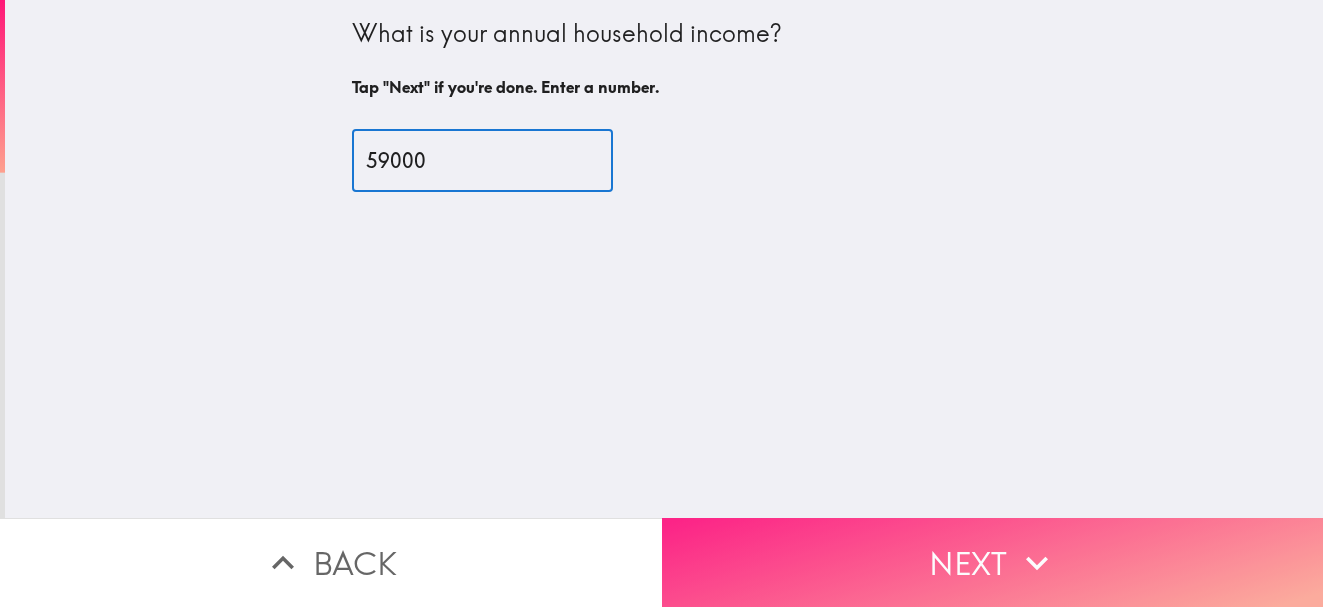 type on "59000" 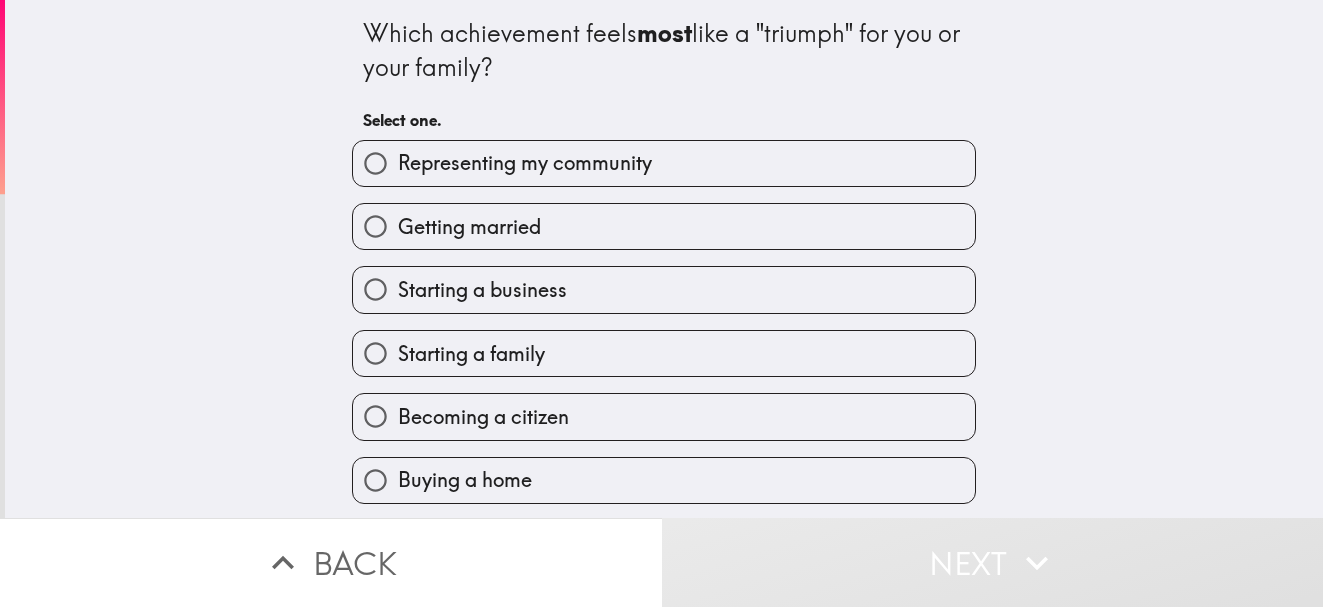 click on "Starting a business" at bounding box center [375, 163] 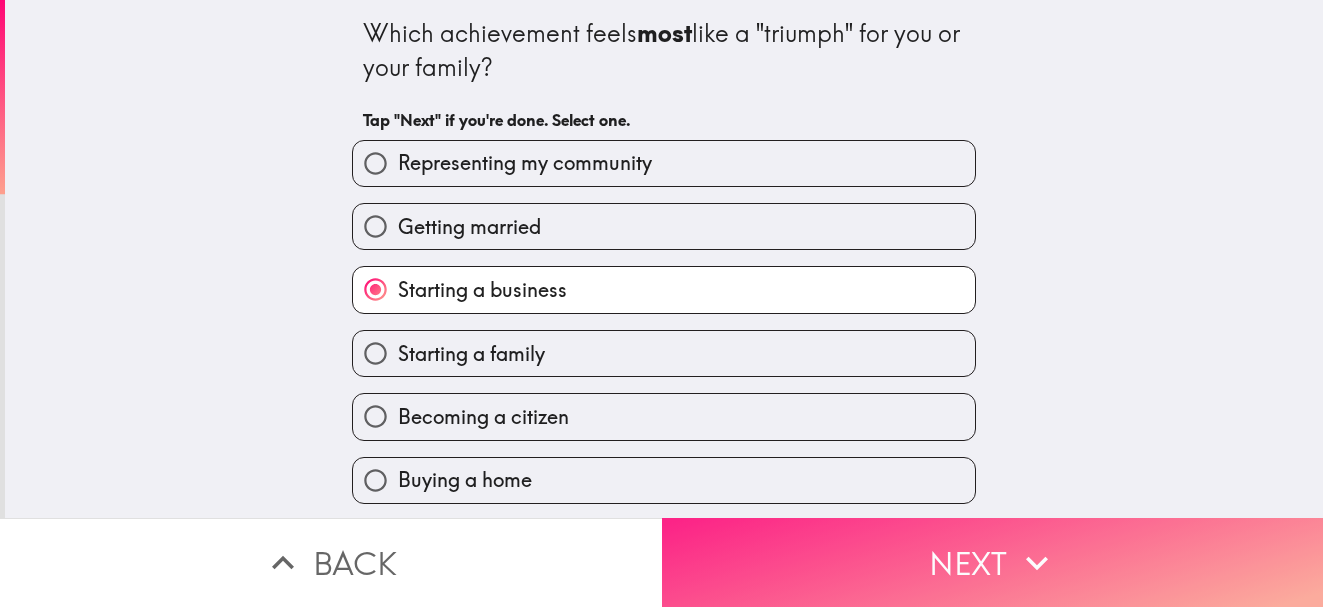 click on "Next" at bounding box center [993, 562] 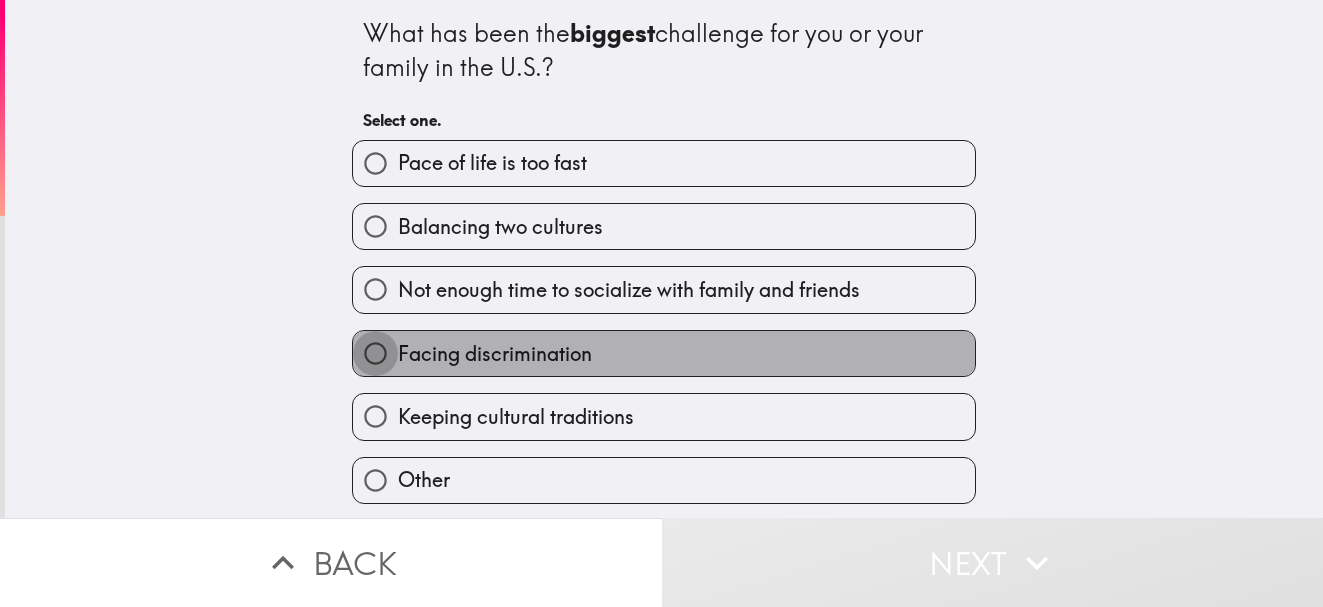 click on "Facing discrimination" at bounding box center (375, 163) 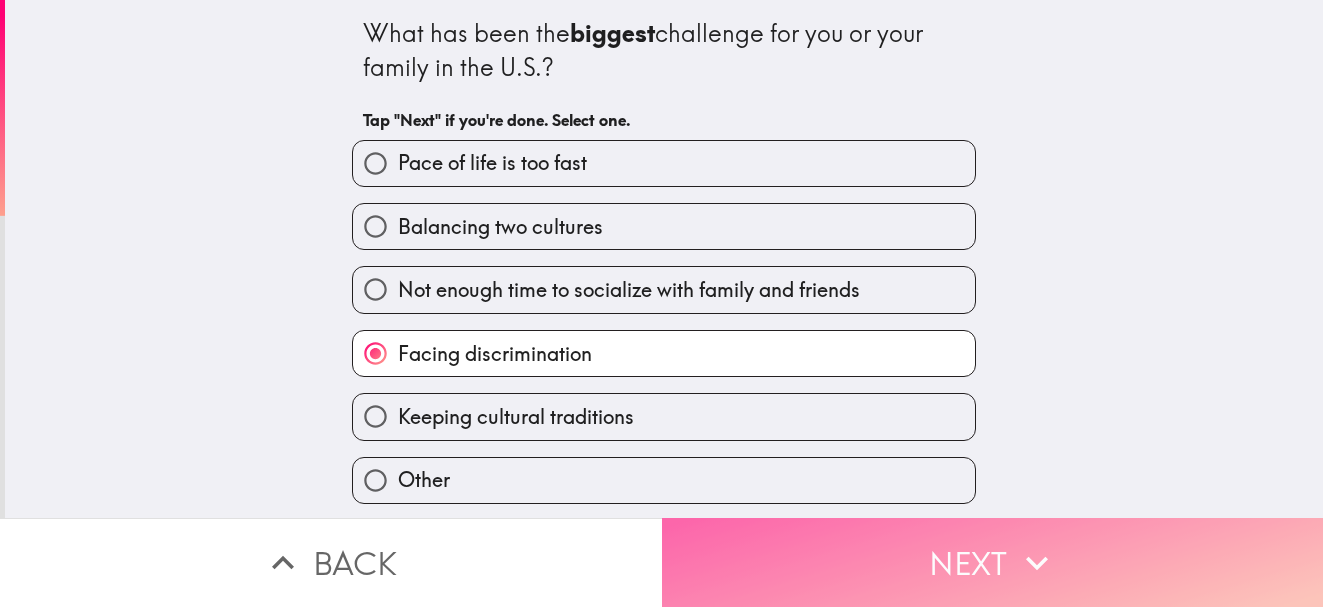click on "Next" at bounding box center [993, 562] 